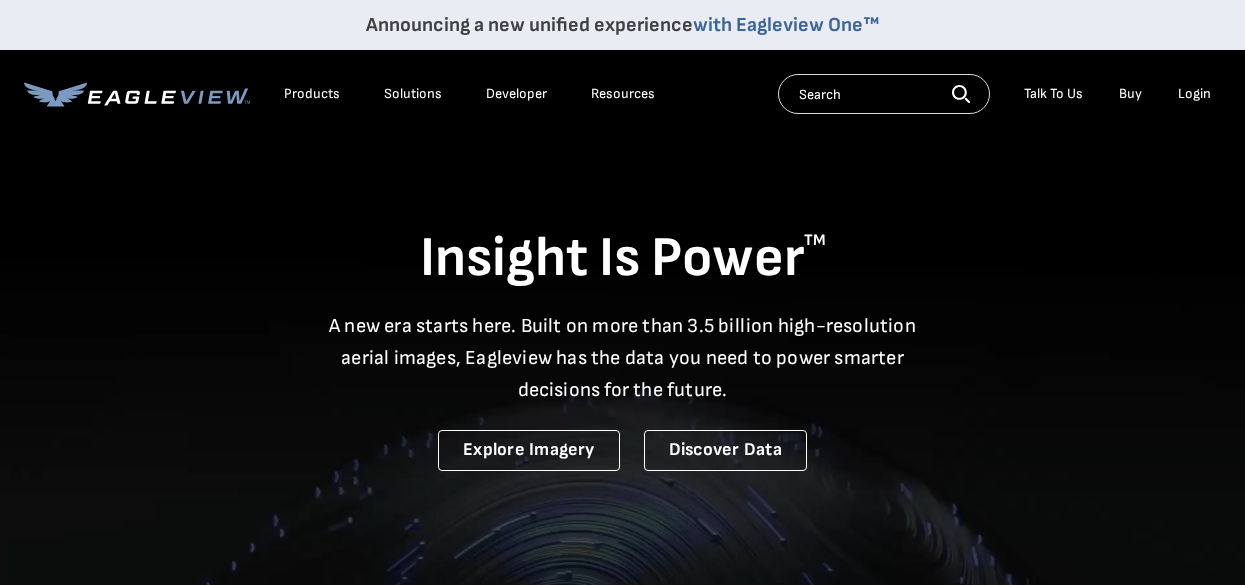 scroll, scrollTop: 0, scrollLeft: 0, axis: both 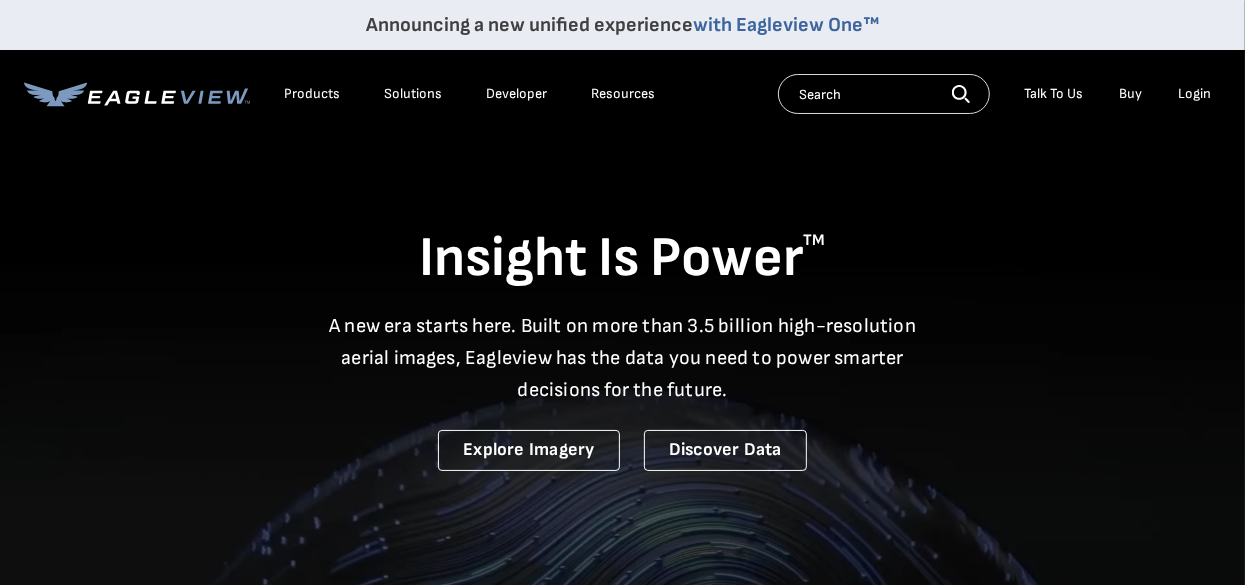 click on "Login" at bounding box center [1194, 94] 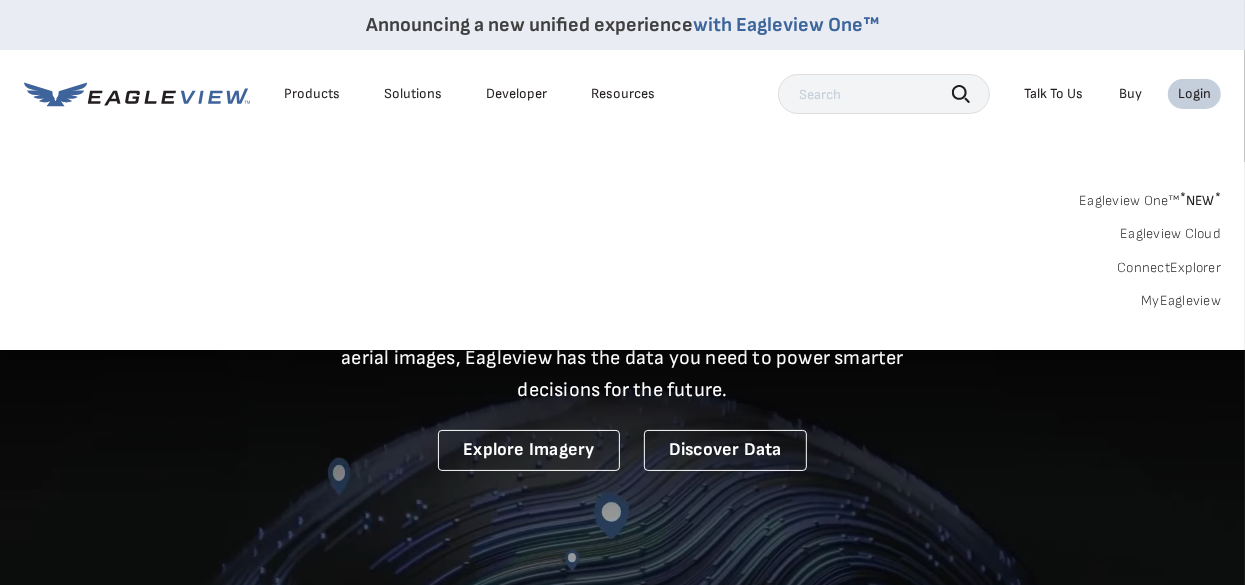 click on "MyEagleview" at bounding box center [1181, 301] 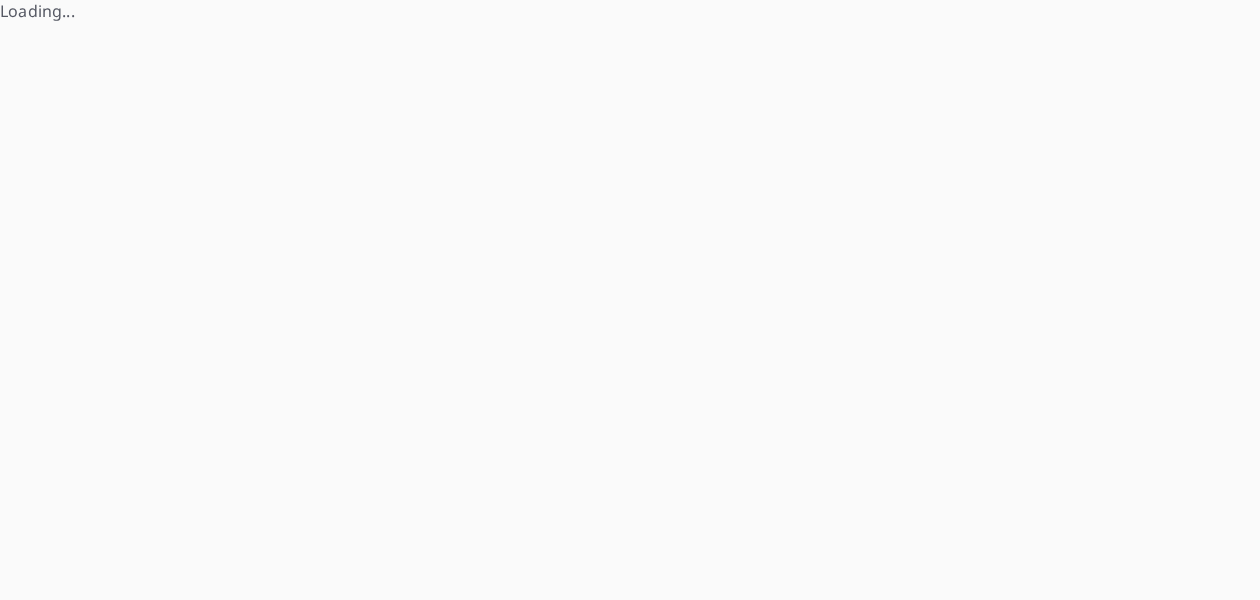 scroll, scrollTop: 0, scrollLeft: 0, axis: both 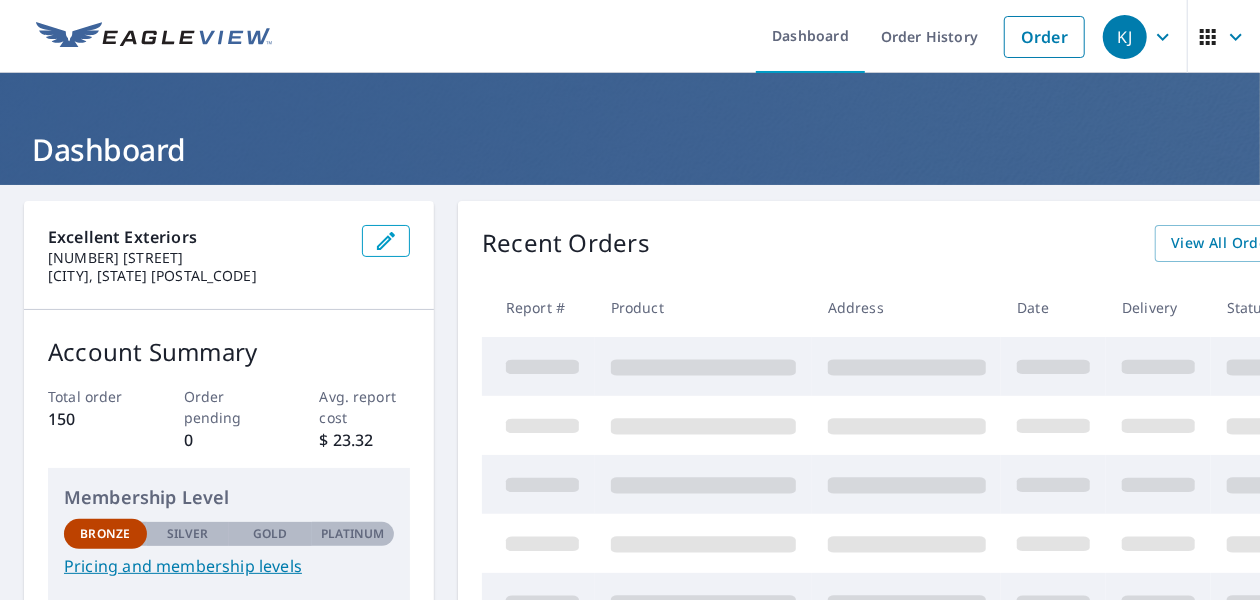 click on "Order" at bounding box center (1044, 37) 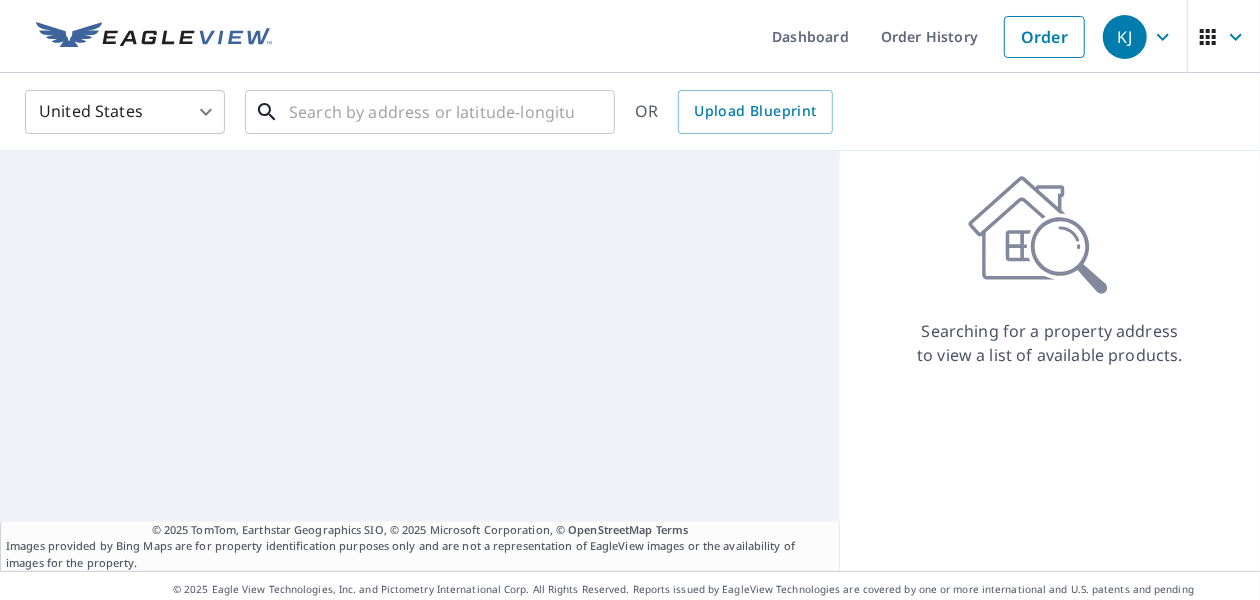 click at bounding box center (431, 112) 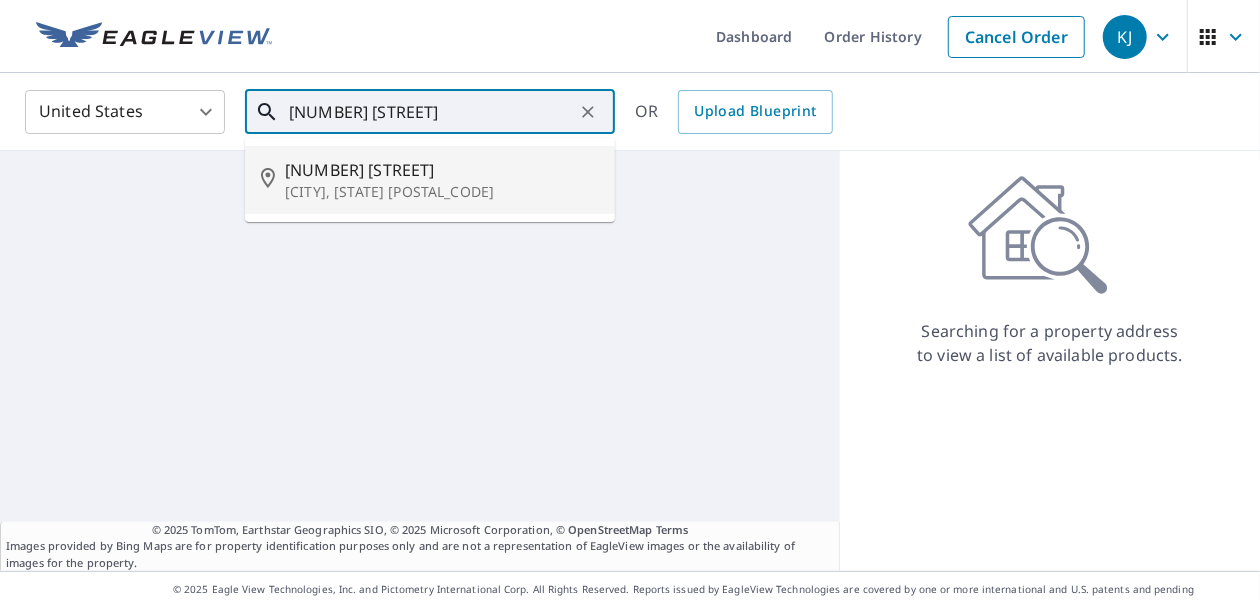 click on "[CITY], [STATE] [POSTAL_CODE]" at bounding box center [442, 192] 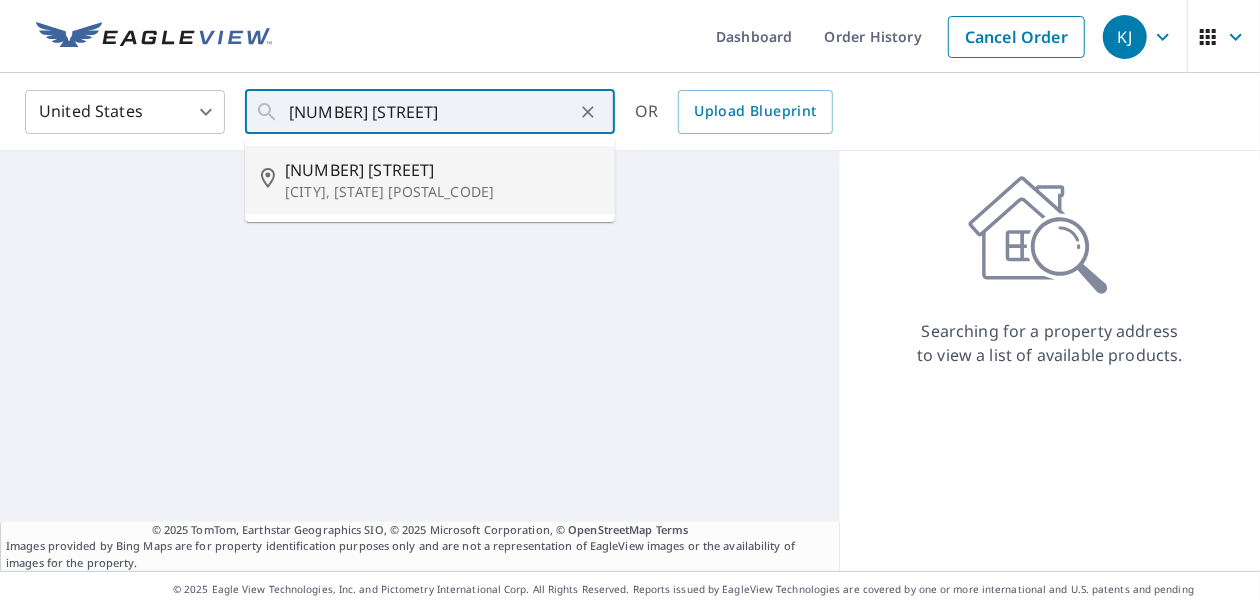 type on "[NUMBER] [STREET] [CITY], [STATE] [POSTAL_CODE]" 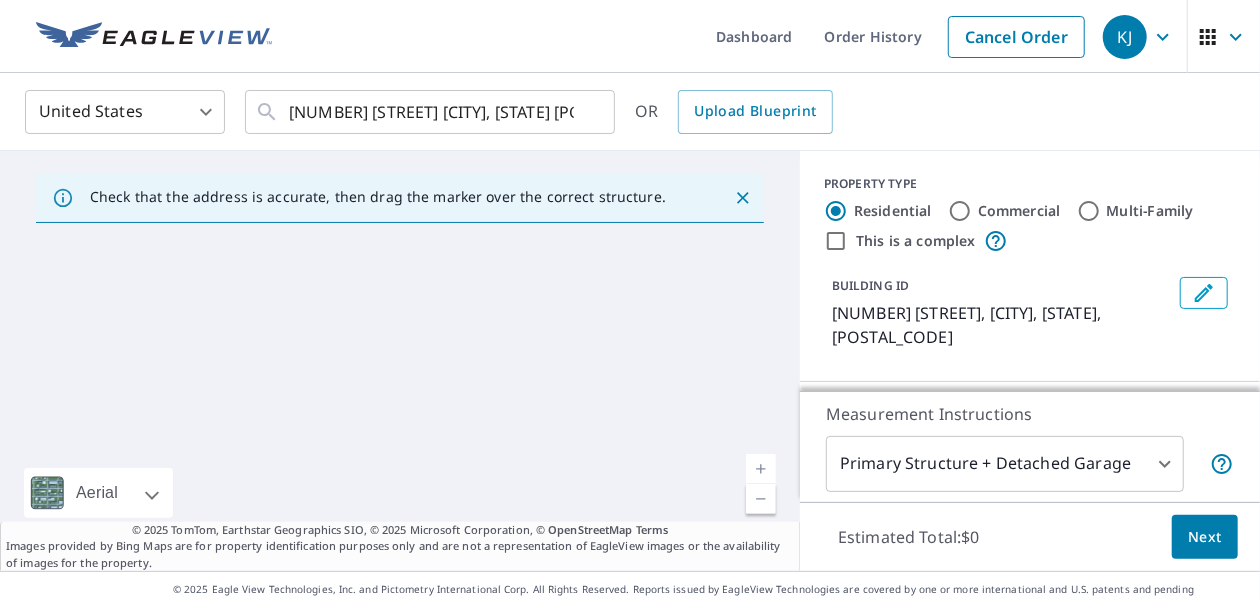 click 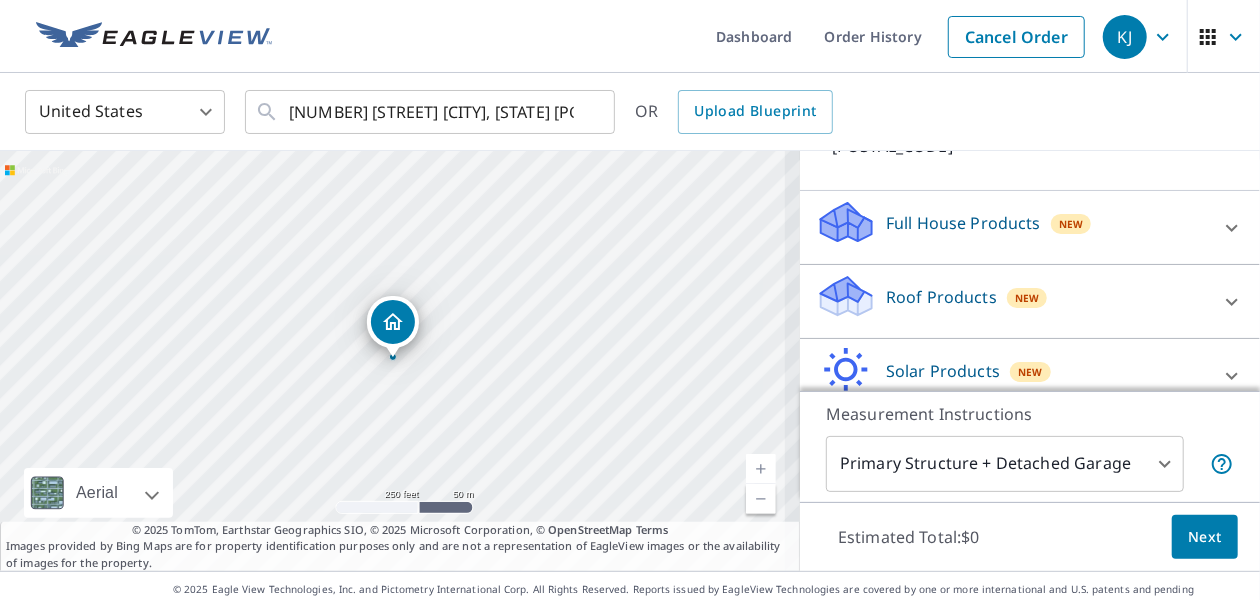 scroll, scrollTop: 199, scrollLeft: 0, axis: vertical 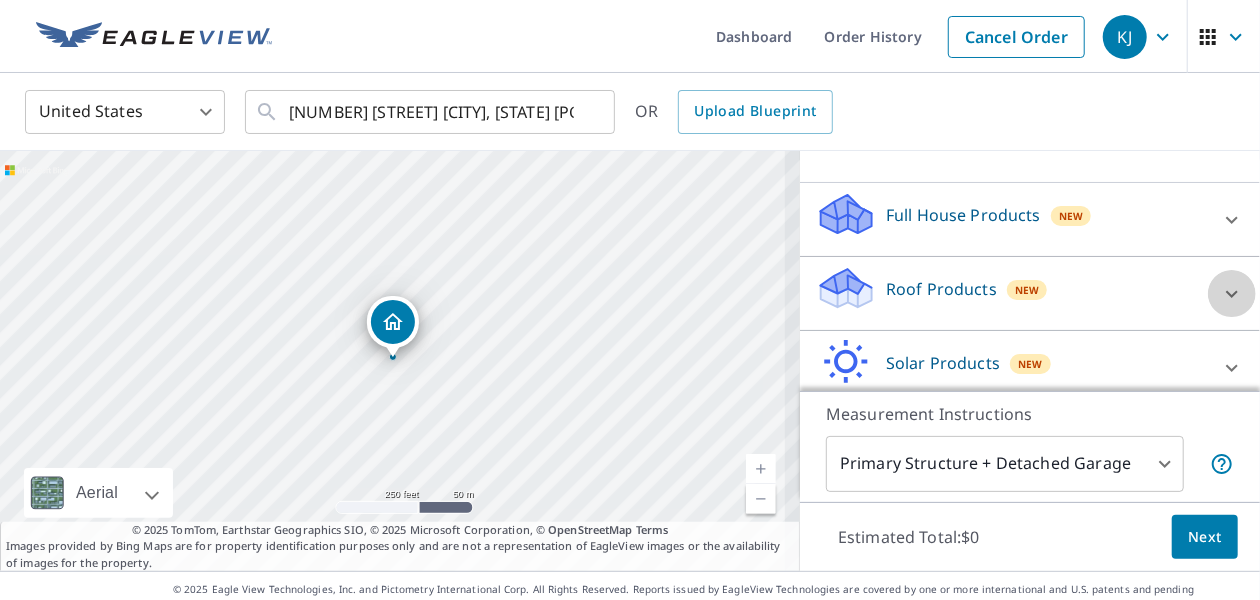click 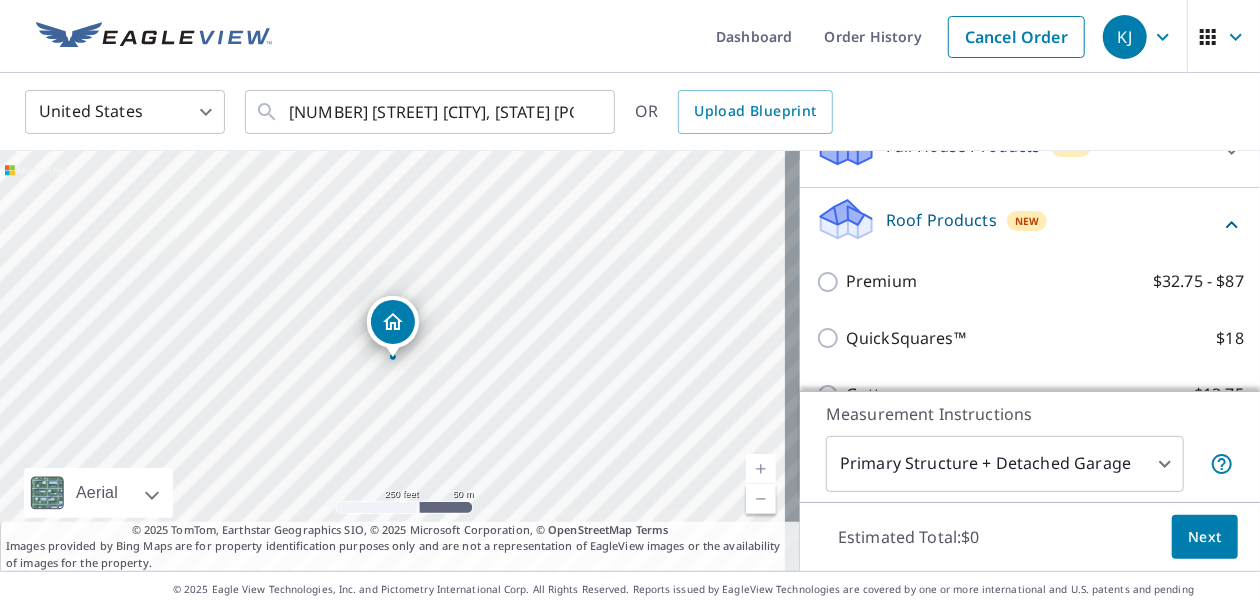 scroll, scrollTop: 300, scrollLeft: 0, axis: vertical 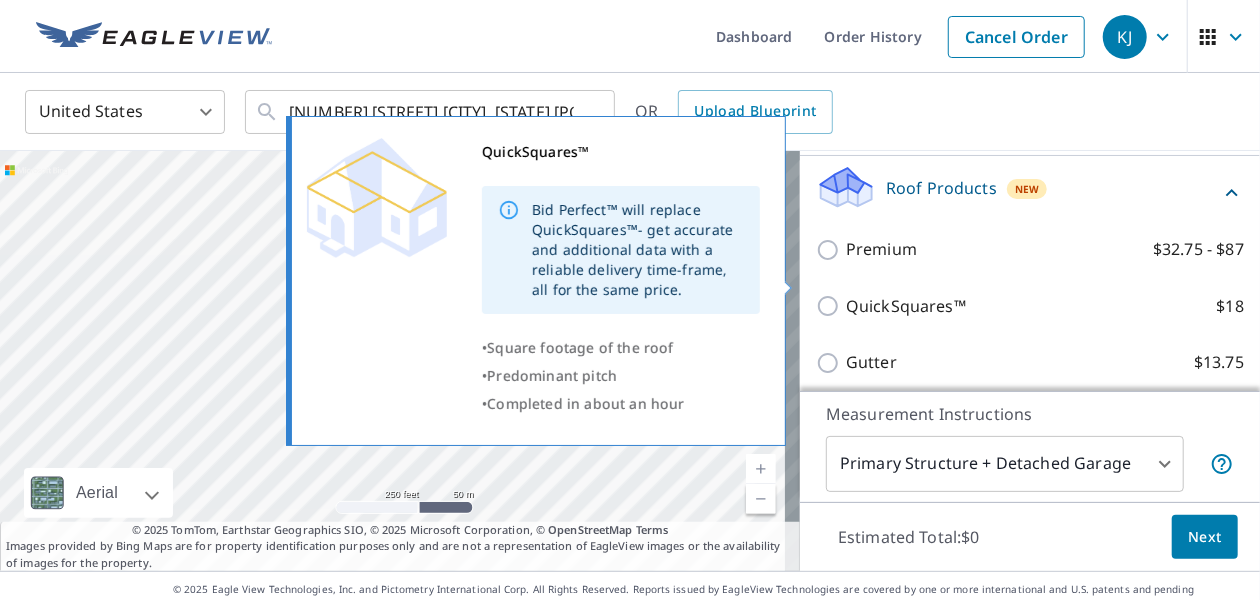 click on "QuickSquares™ $18" at bounding box center (831, 306) 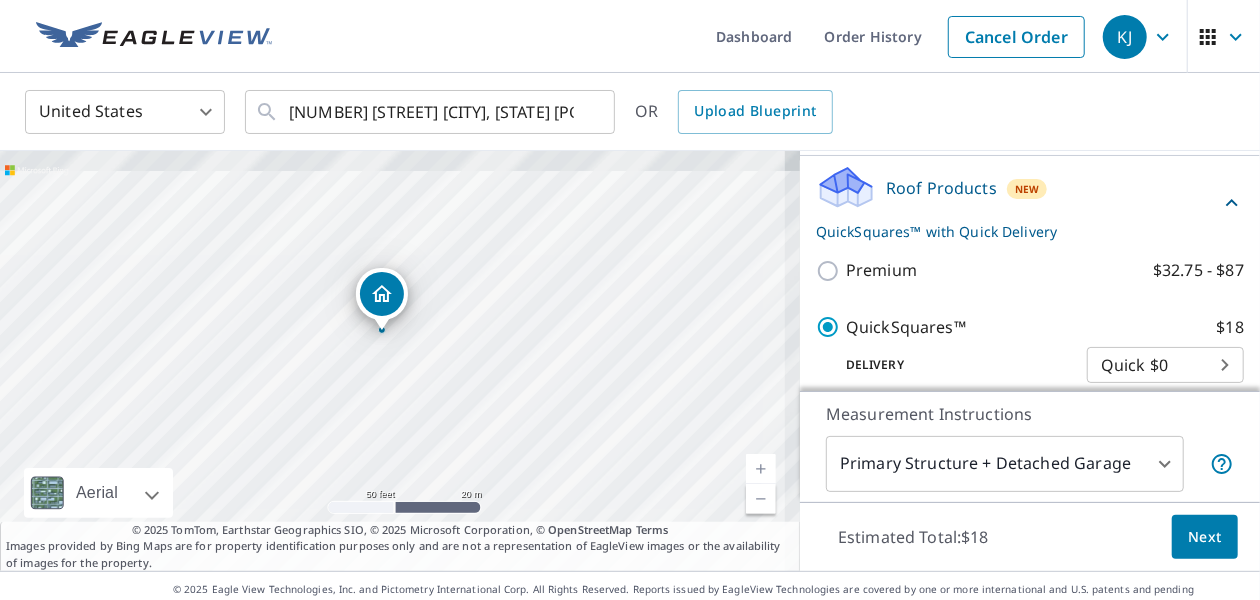 drag, startPoint x: 599, startPoint y: 250, endPoint x: 599, endPoint y: 371, distance: 121 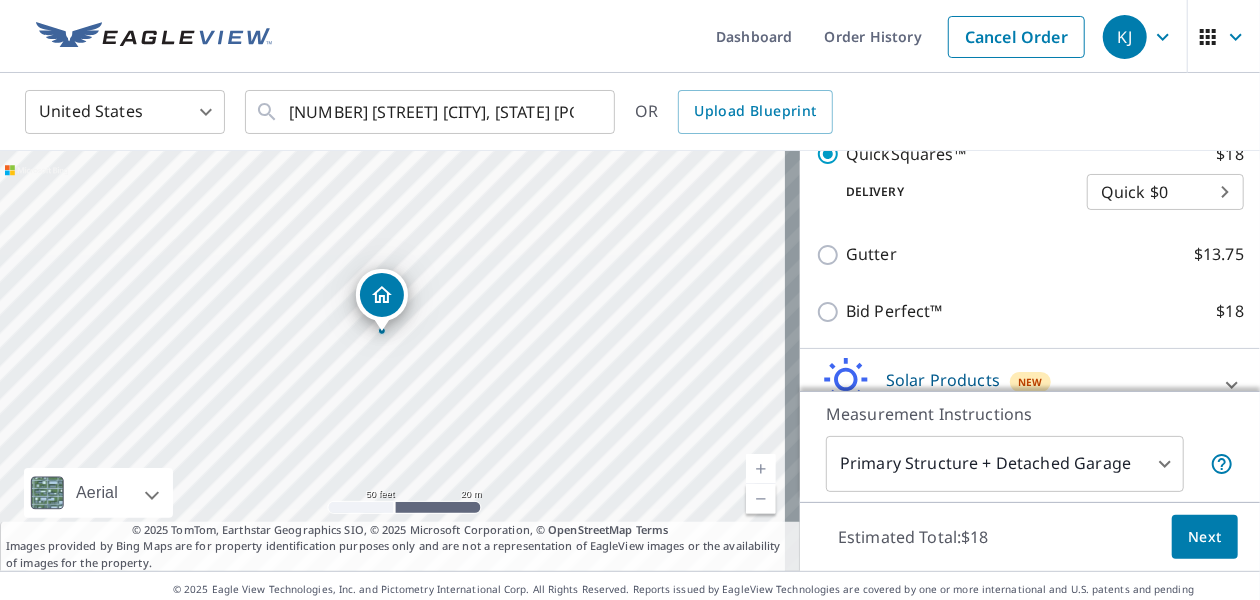 scroll, scrollTop: 552, scrollLeft: 0, axis: vertical 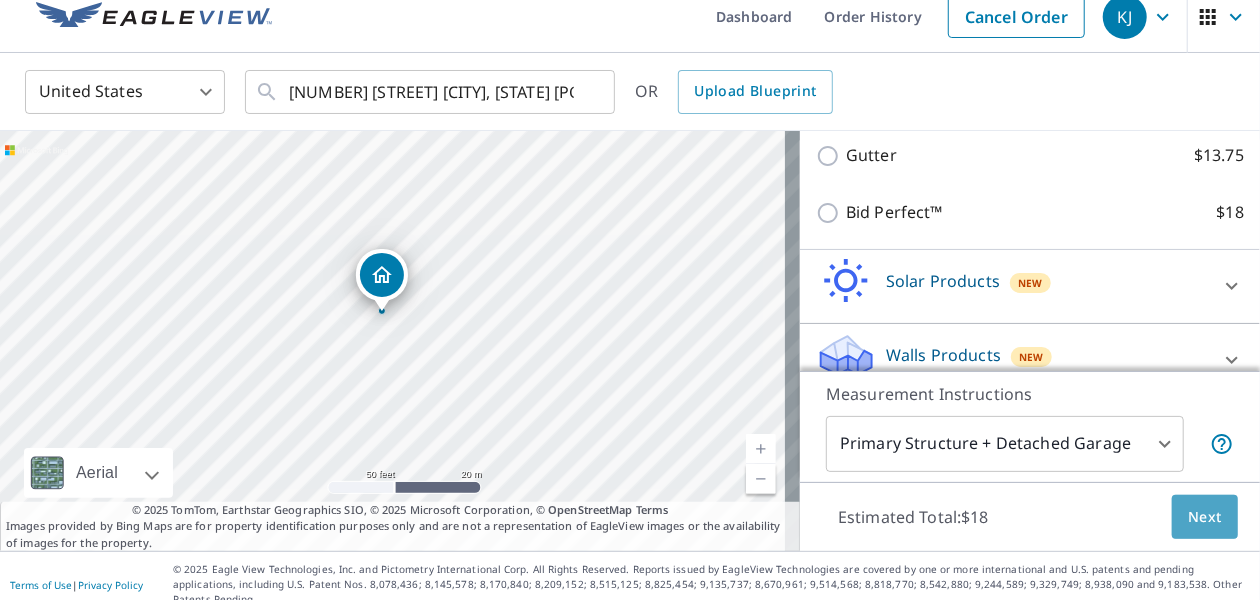 click on "Next" at bounding box center [1205, 517] 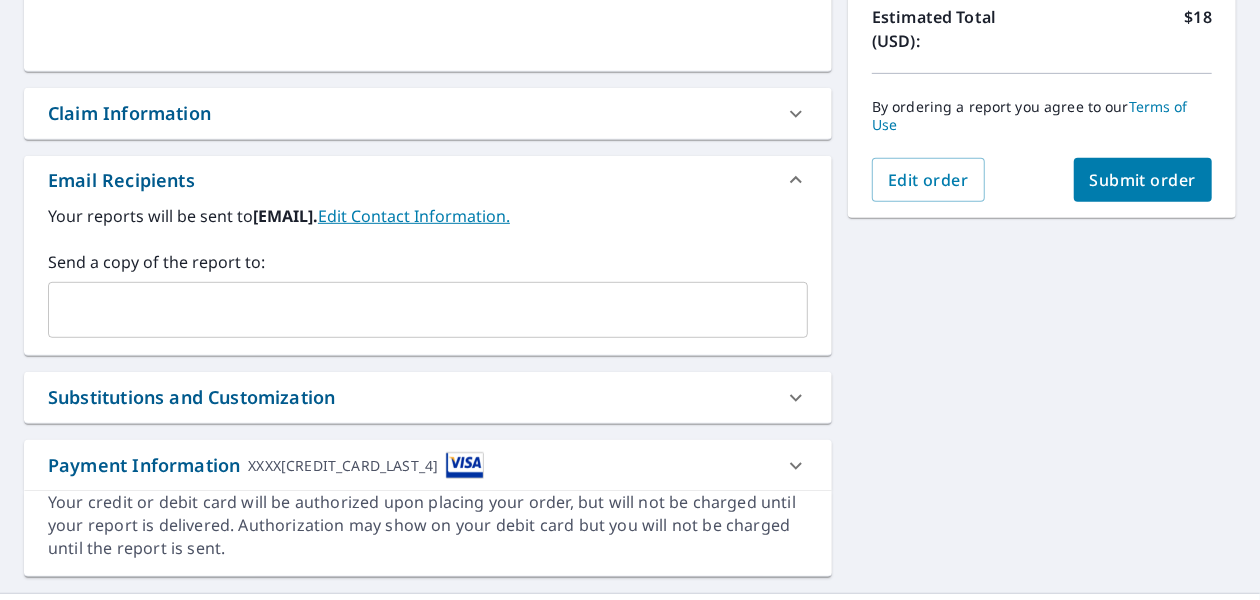 scroll, scrollTop: 502, scrollLeft: 0, axis: vertical 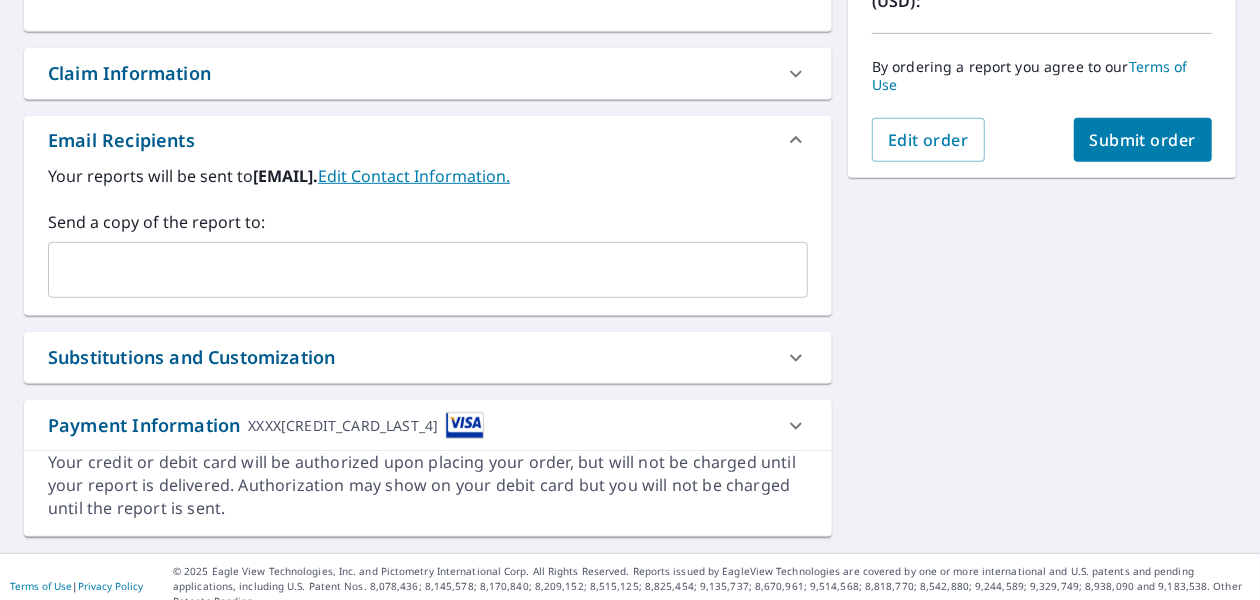 click at bounding box center [413, 270] 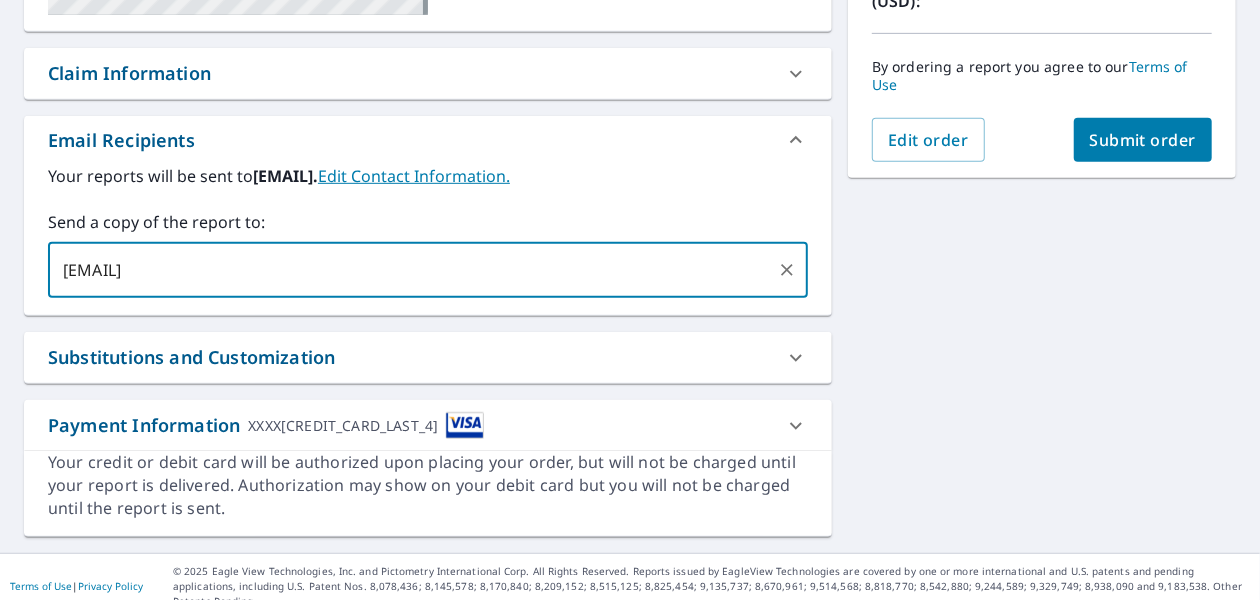 type on "[EMAIL]" 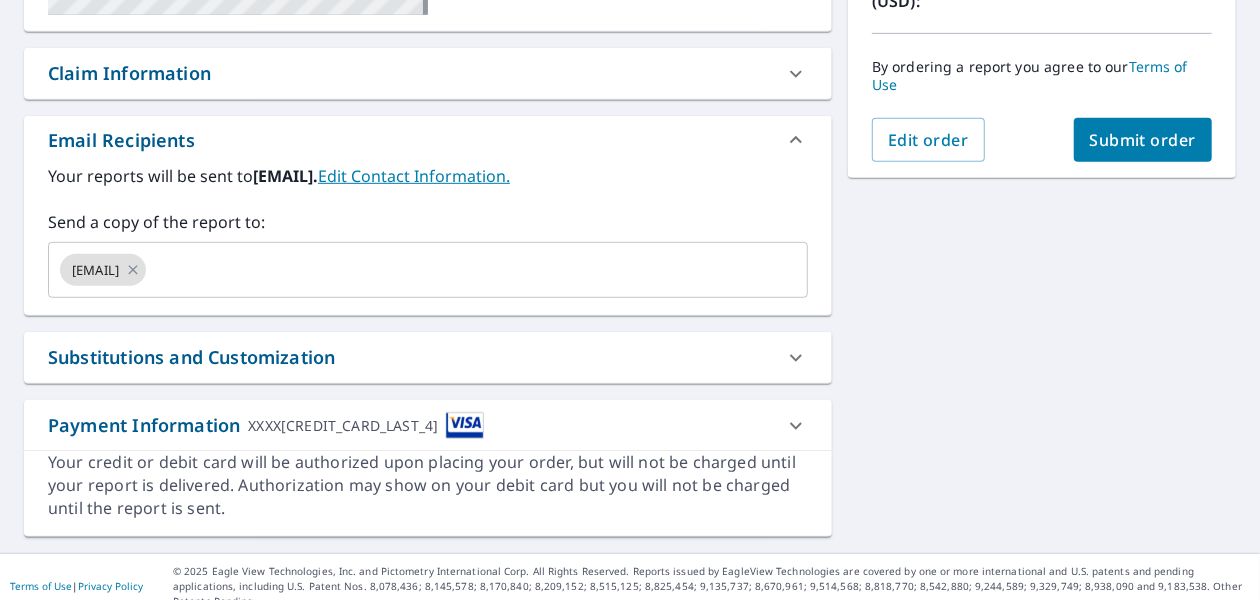 click on "Your reports will be sent to  [EMAIL].  Edit Contact Information. Send a copy of the report to: [EMAIL] ​" at bounding box center [428, 231] 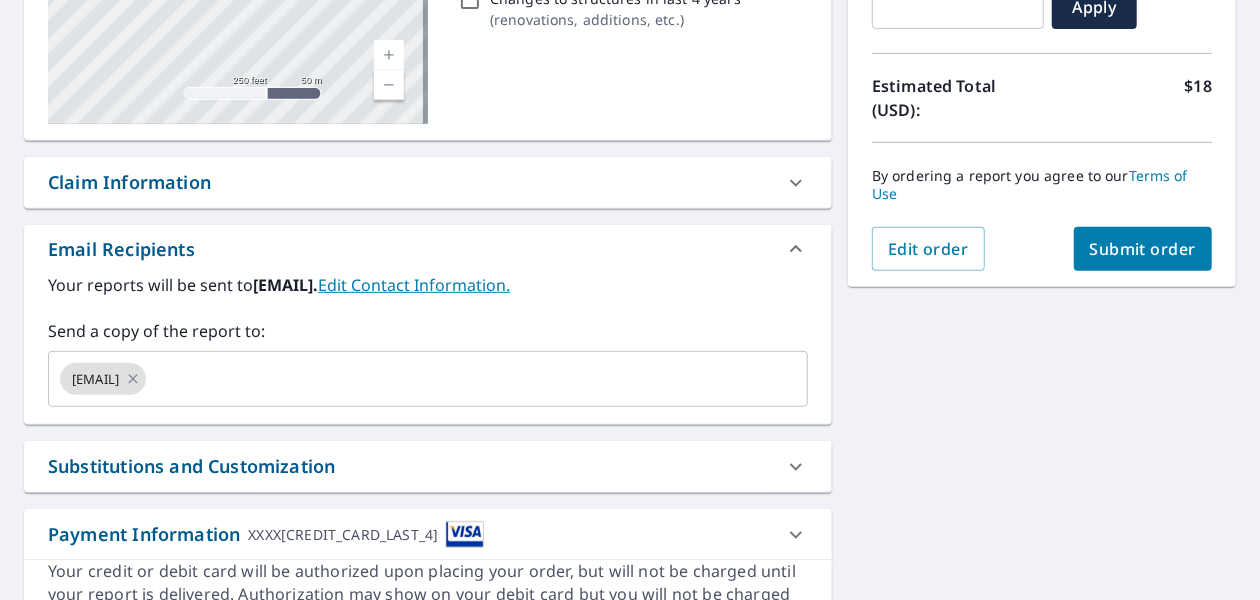 scroll, scrollTop: 502, scrollLeft: 0, axis: vertical 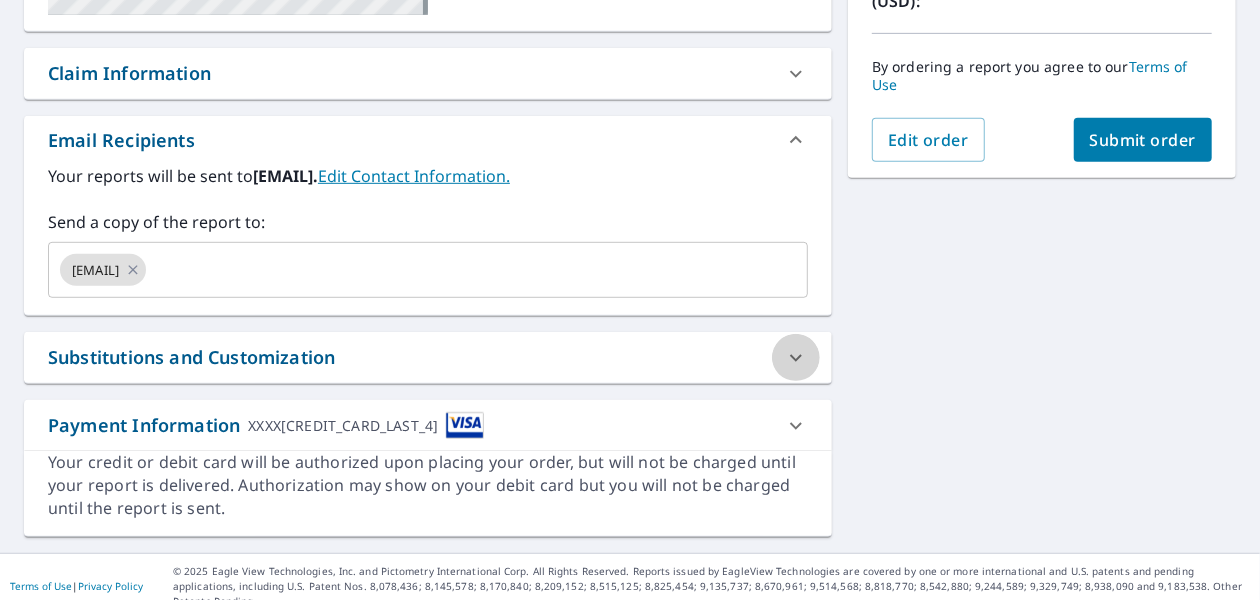 click 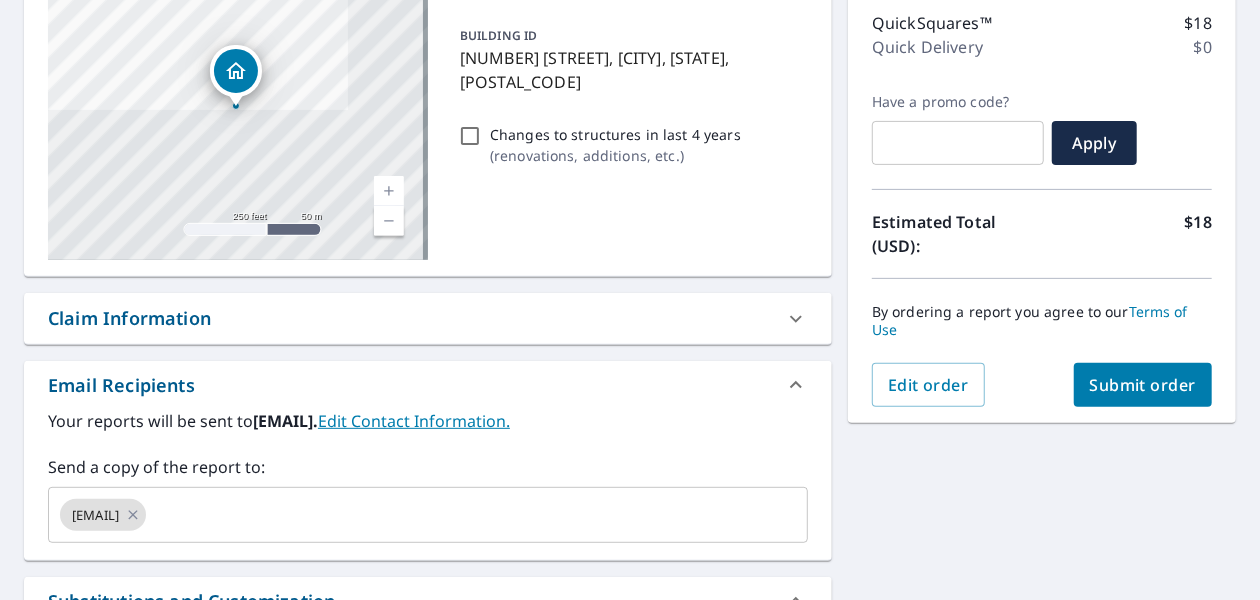 scroll, scrollTop: 300, scrollLeft: 0, axis: vertical 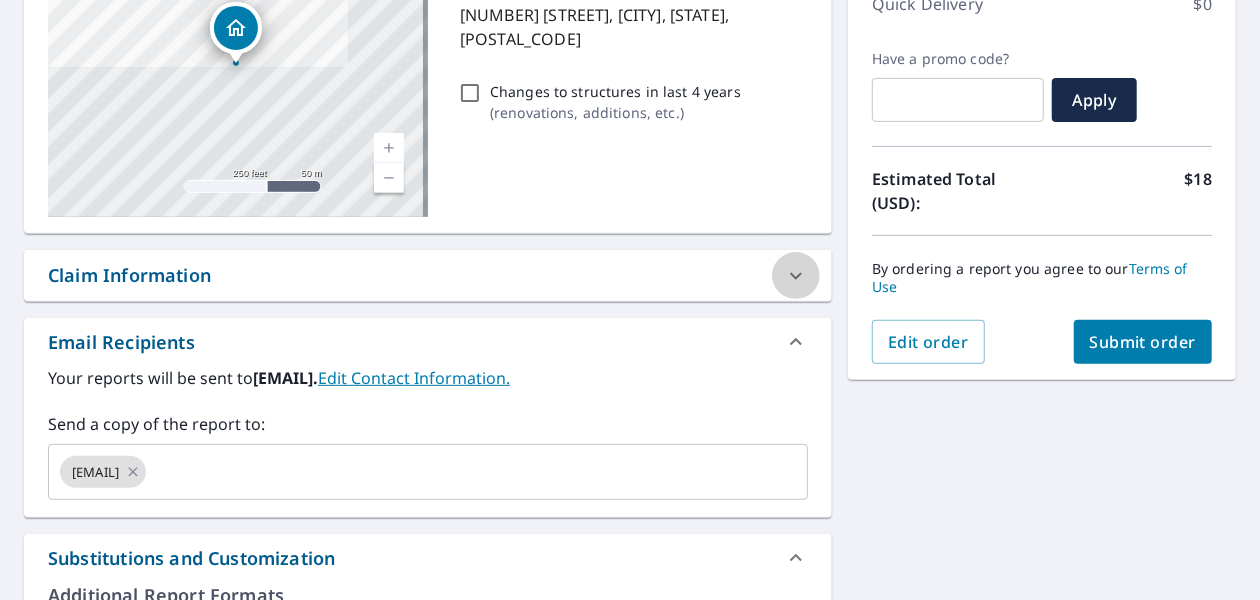 click 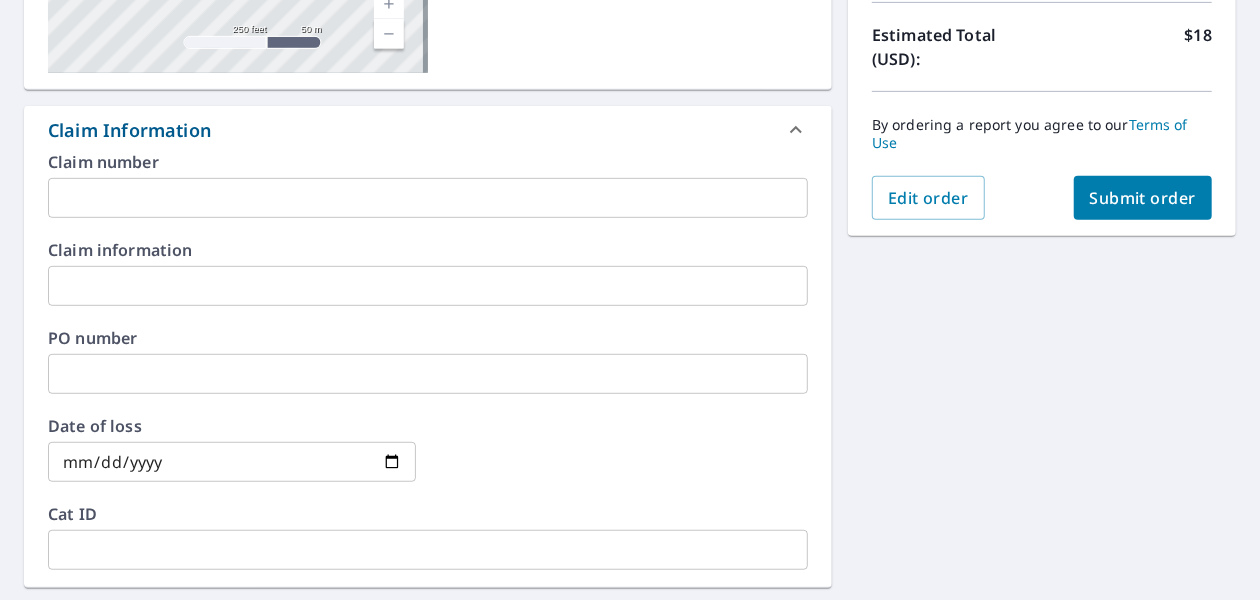 scroll, scrollTop: 399, scrollLeft: 0, axis: vertical 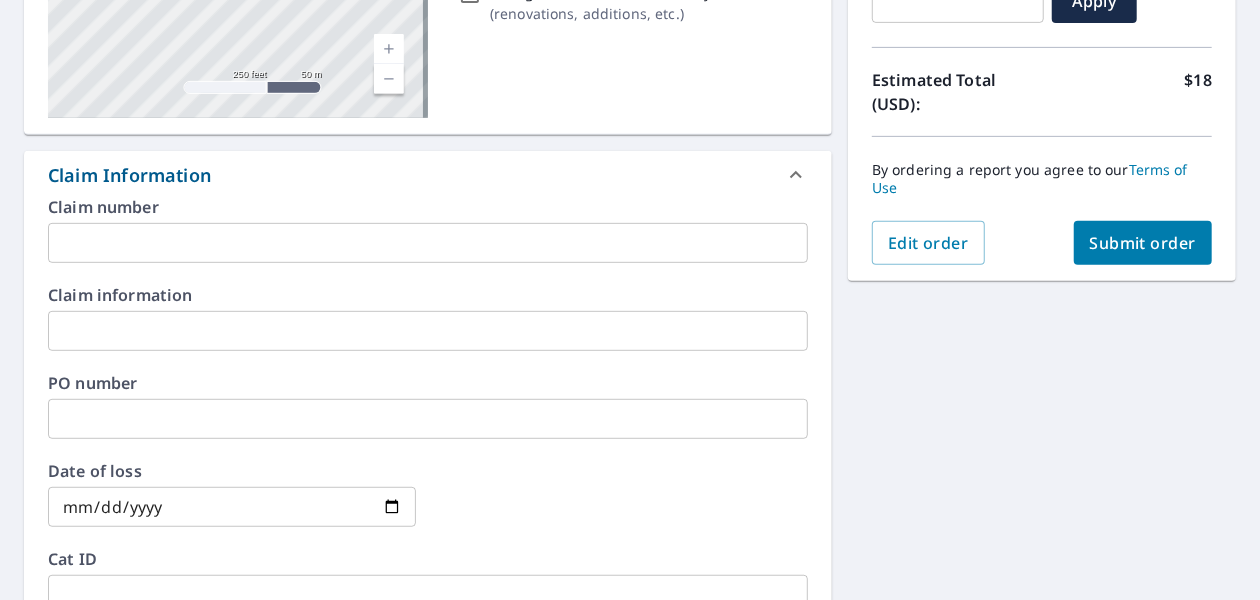 click 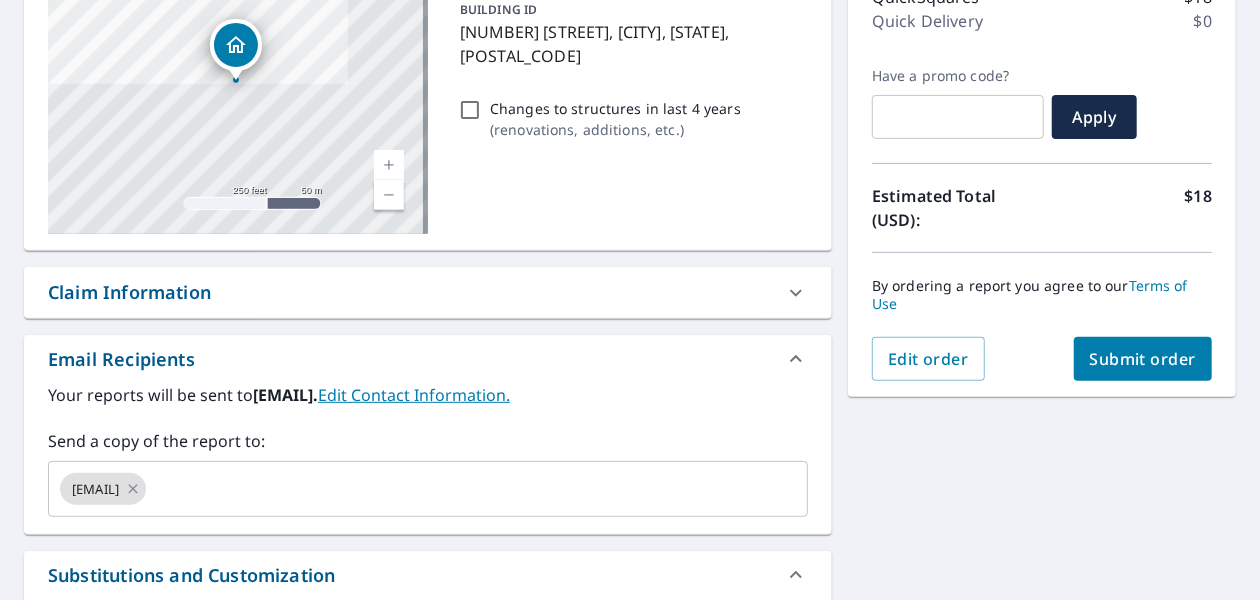 scroll, scrollTop: 300, scrollLeft: 0, axis: vertical 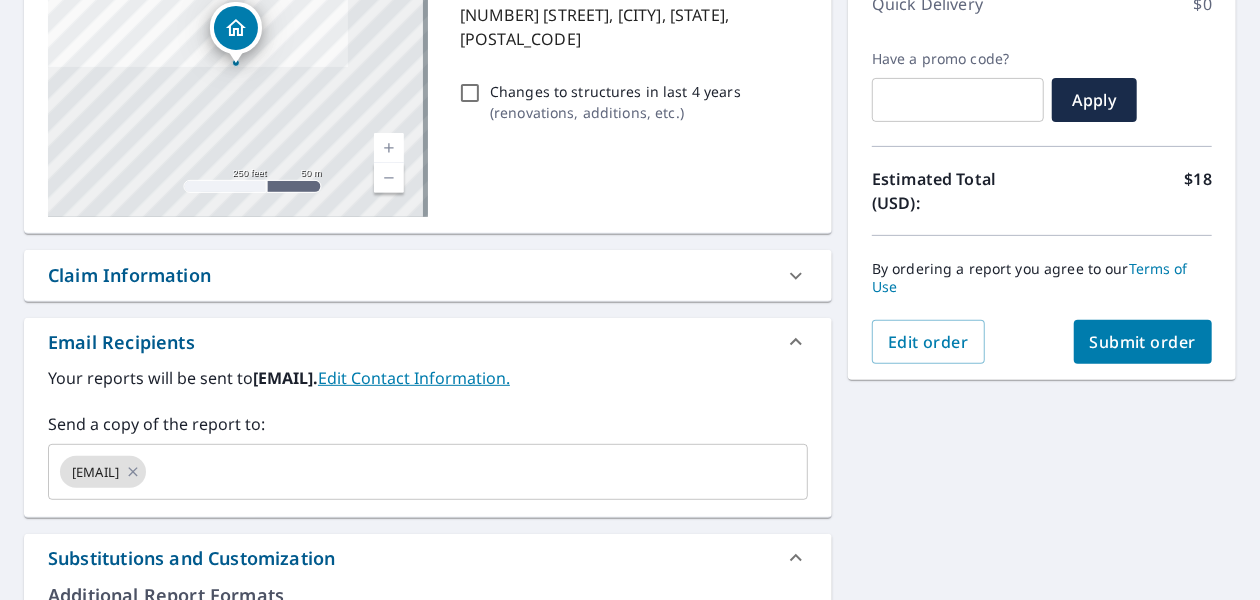 click on "Edit order" at bounding box center [928, 342] 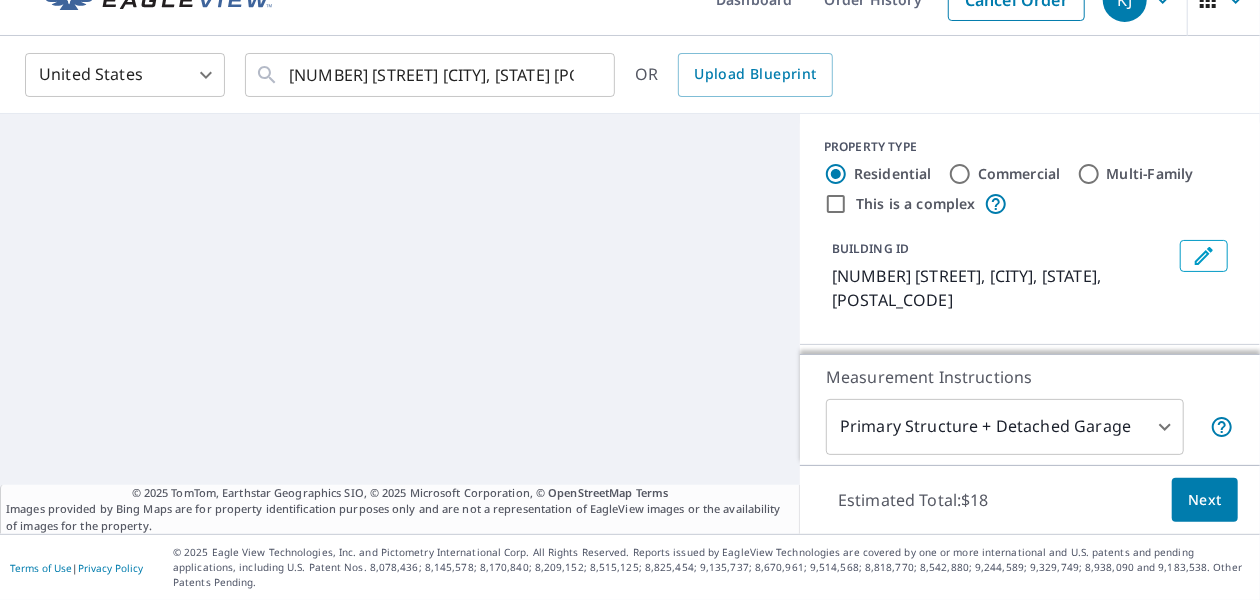 scroll, scrollTop: 20, scrollLeft: 0, axis: vertical 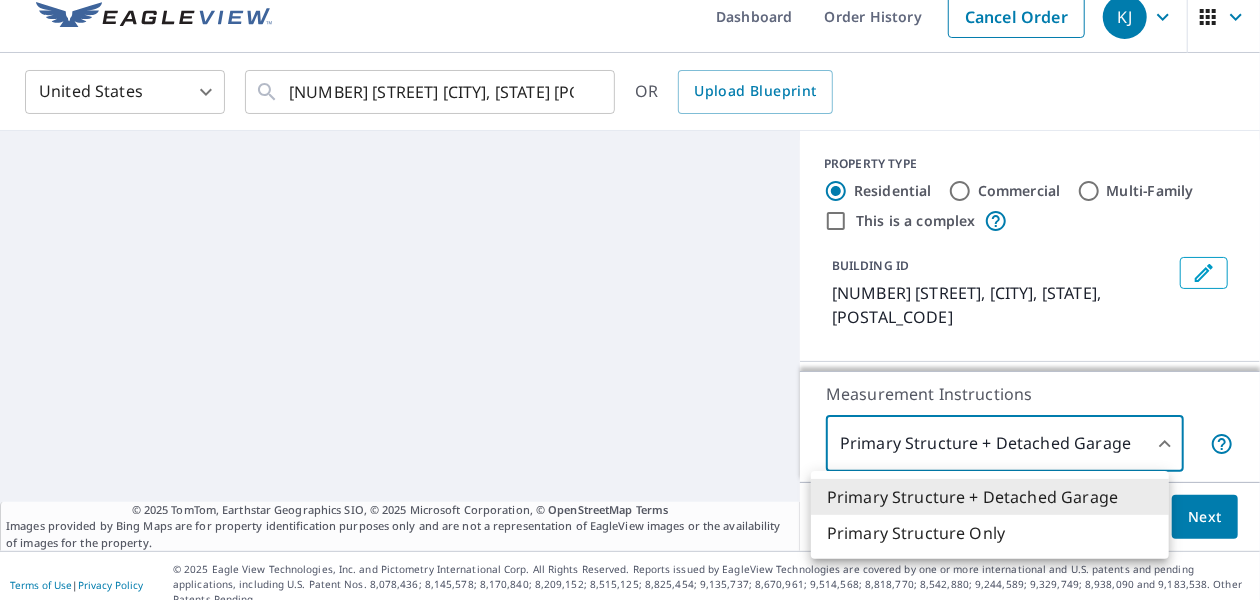 click on "KJ KJ
Dashboard Order History Cancel Order KJ United States US ​ [NUMBER] [STREET], [CITY], [STATE] [POSTAL_CODE] ​ OR Upload Blueprint © 2025 TomTom, Earthstar Geographics SIO, © 2025 Microsoft Corporation, ©   OpenStreetMap   Terms Images provided by Bing Maps are for property identification purposes only and are not a representation of EagleView images or the availability of images for the property. PROPERTY TYPE Residential Commercial Multi-Family This is a complex BUILDING ID [NUMBER] [STREET], [CITY], [STATE], [POSTAL_CODE] Full House Products New Full House™ $105 Roof Products New QuickSquares™ with Quick Delivery Premium $32.75 - $87 QuickSquares™ $18 Delivery Quick $0 45 ​ Gutter $13.75 Bid Perfect™ $18 Solar Products New Inform Essentials+ $63.25 Inform Advanced $79 TrueDesign for Sales $30 TrueDesign for Planning $105.5 Walls Products New Walls, Windows & Doors $78 Walls $40 Measurement Instructions Primary Structure + Detached Garage 1 ​ Estimated Total:  $18 Next Terms of Use  |  Privacy Policy" at bounding box center (630, 300) 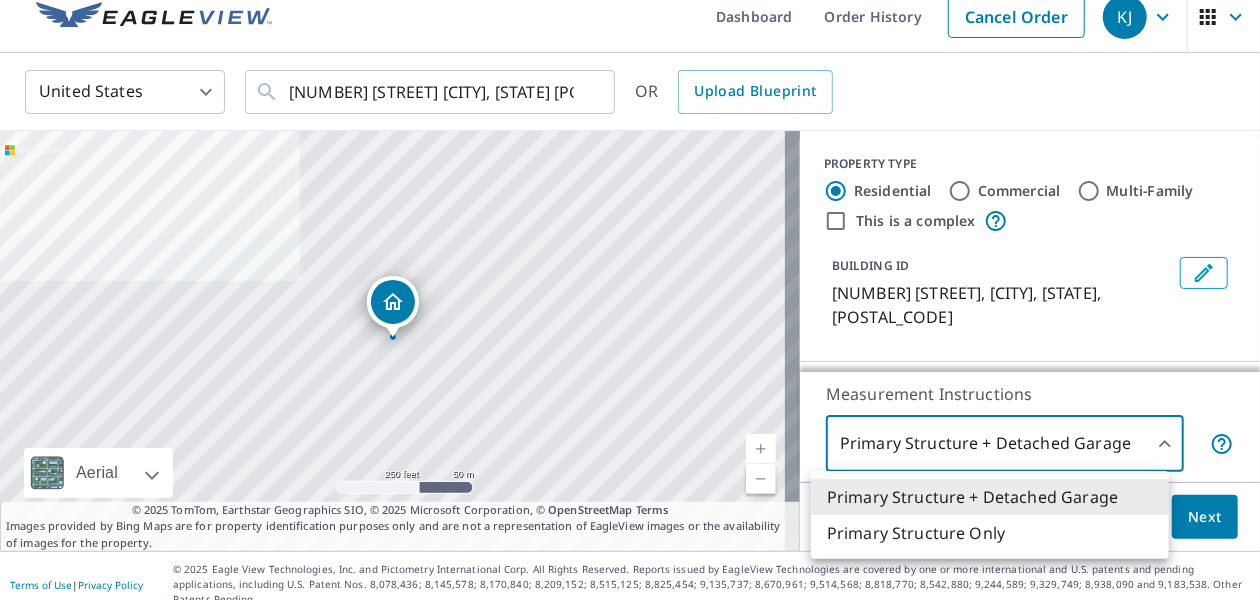 click at bounding box center (630, 300) 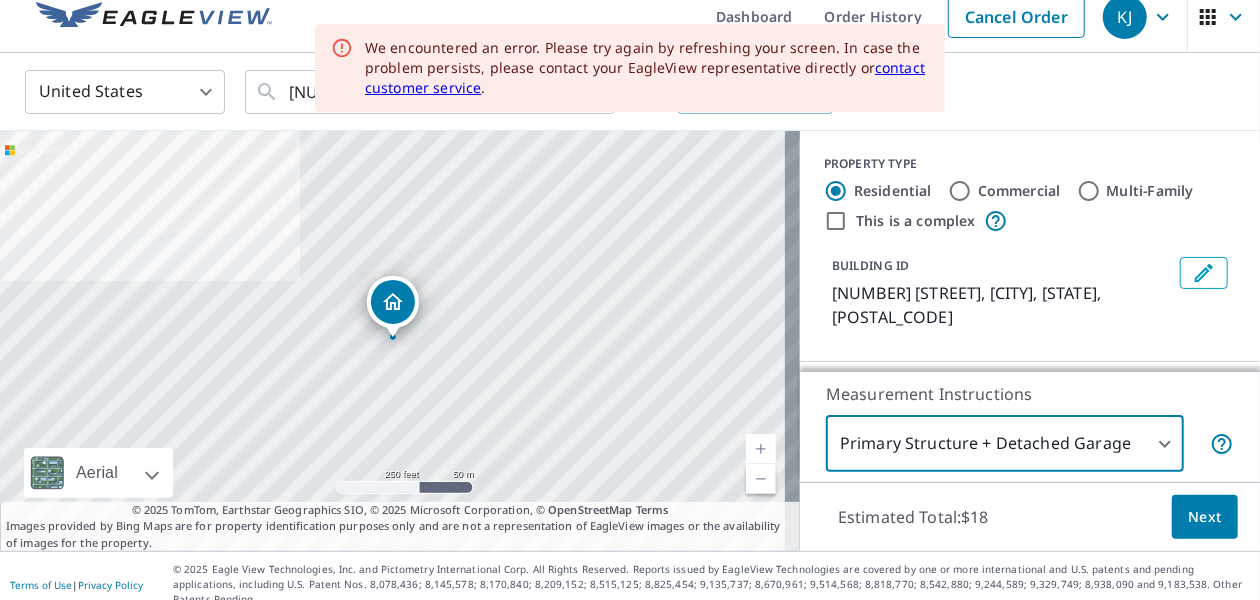 click on "Next" at bounding box center [1205, 517] 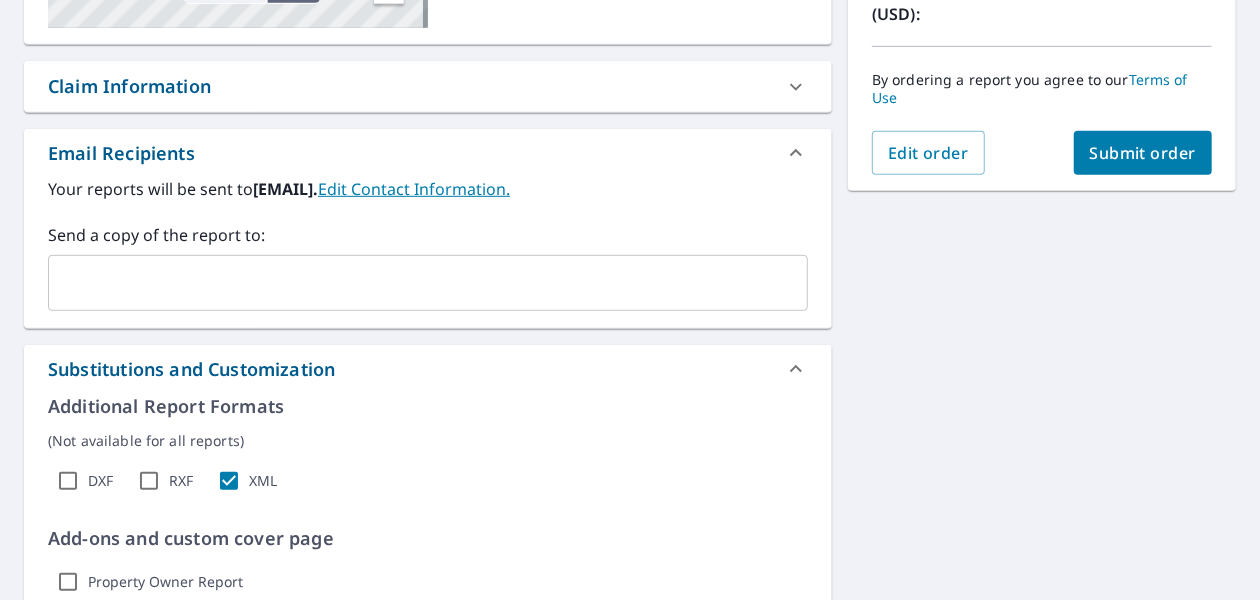scroll, scrollTop: 520, scrollLeft: 0, axis: vertical 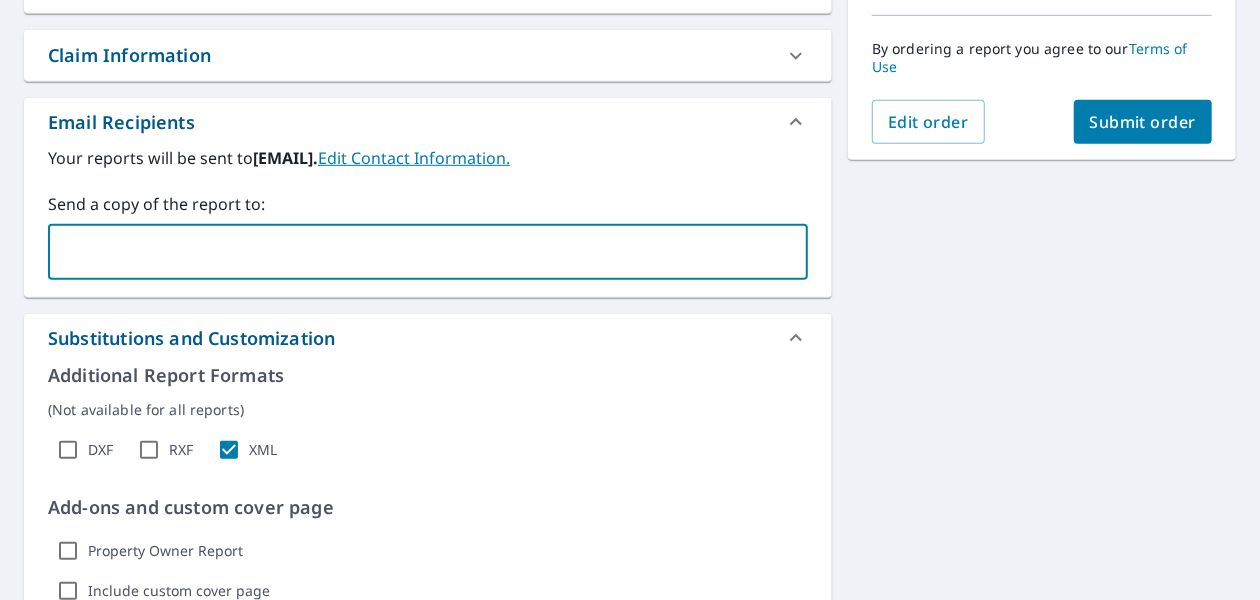 click at bounding box center (413, 252) 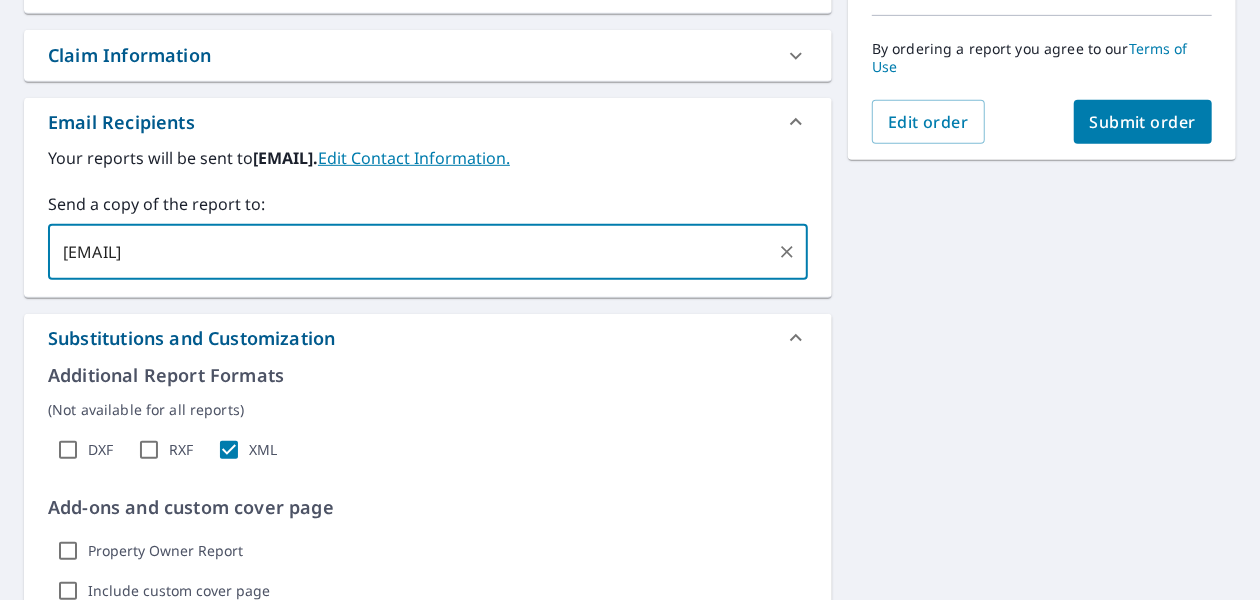 type on "[EMAIL]" 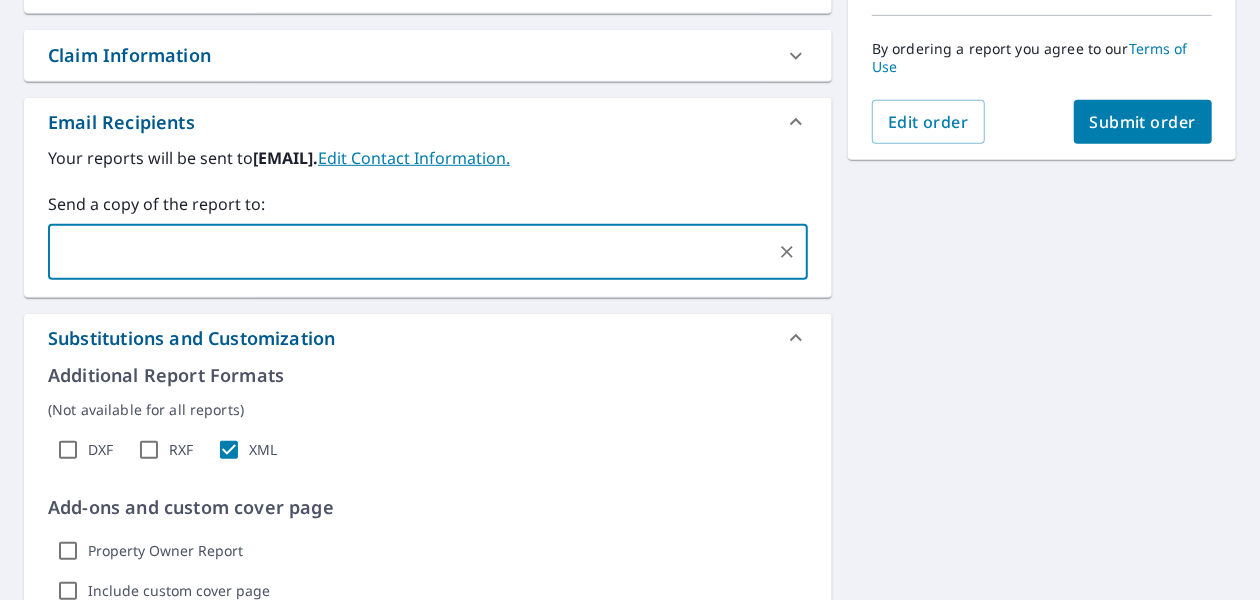 click on "Submit order" at bounding box center (1143, 122) 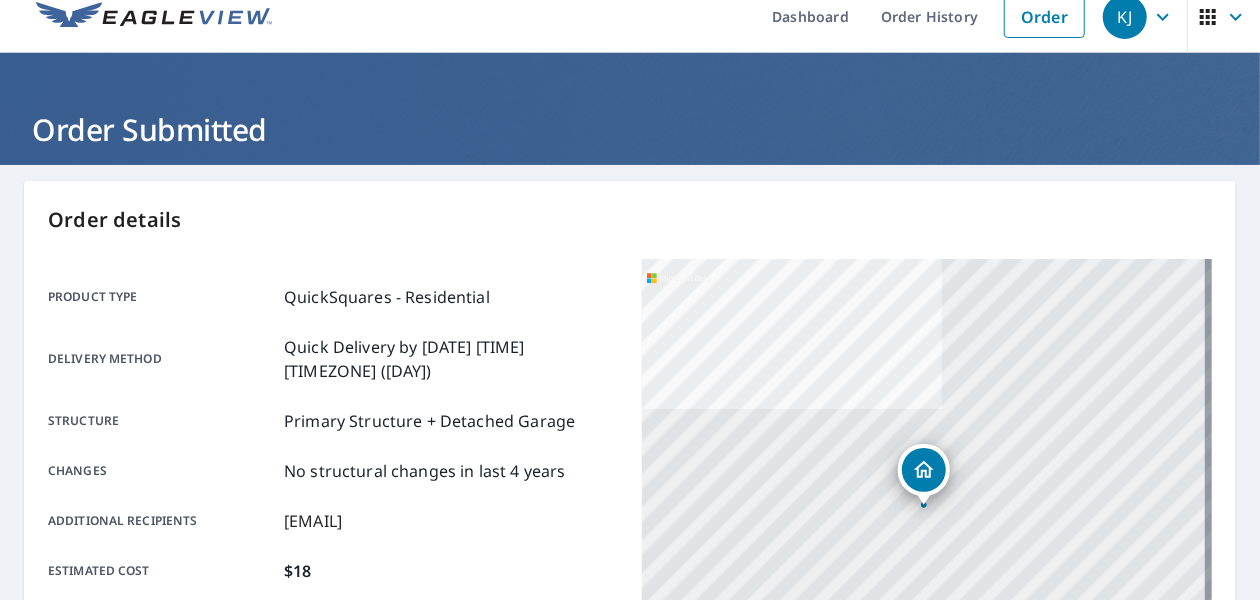 scroll, scrollTop: 0, scrollLeft: 0, axis: both 